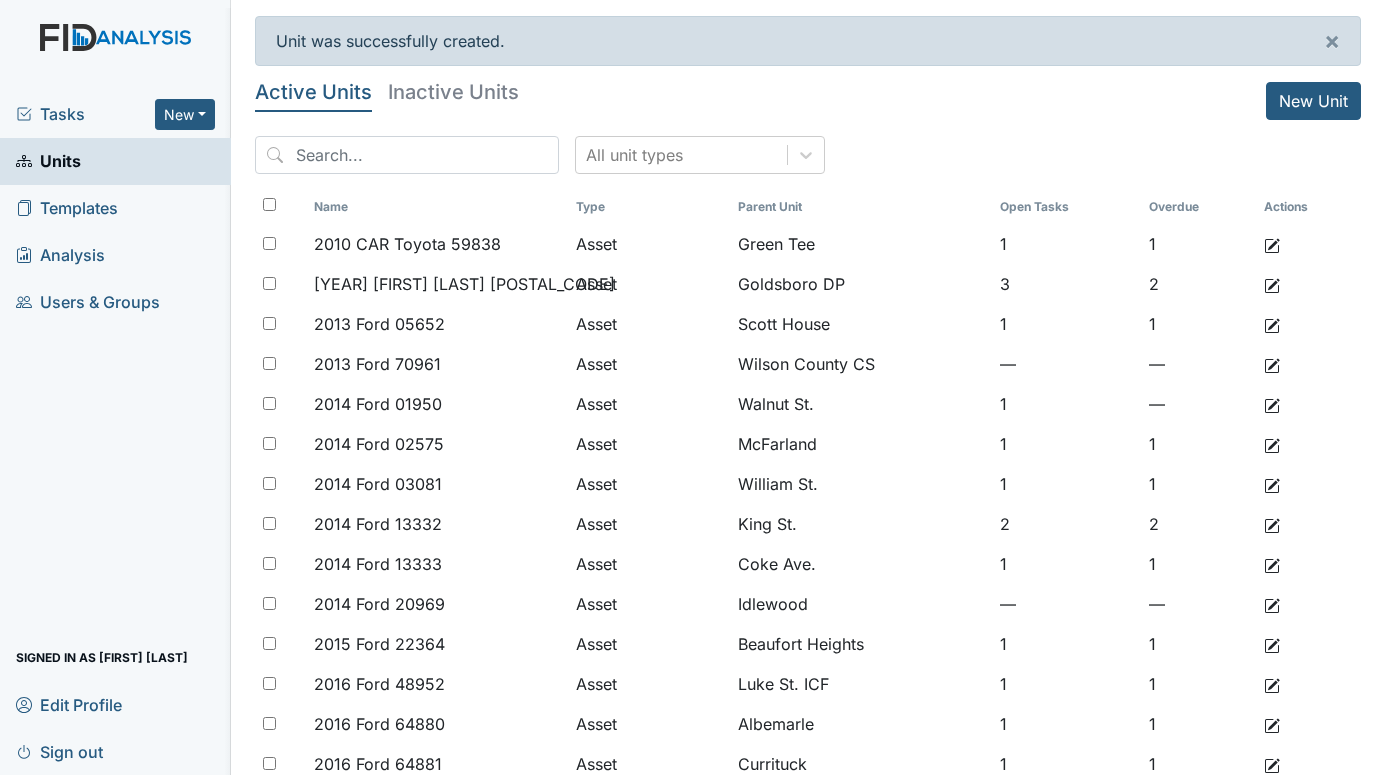scroll, scrollTop: 0, scrollLeft: 0, axis: both 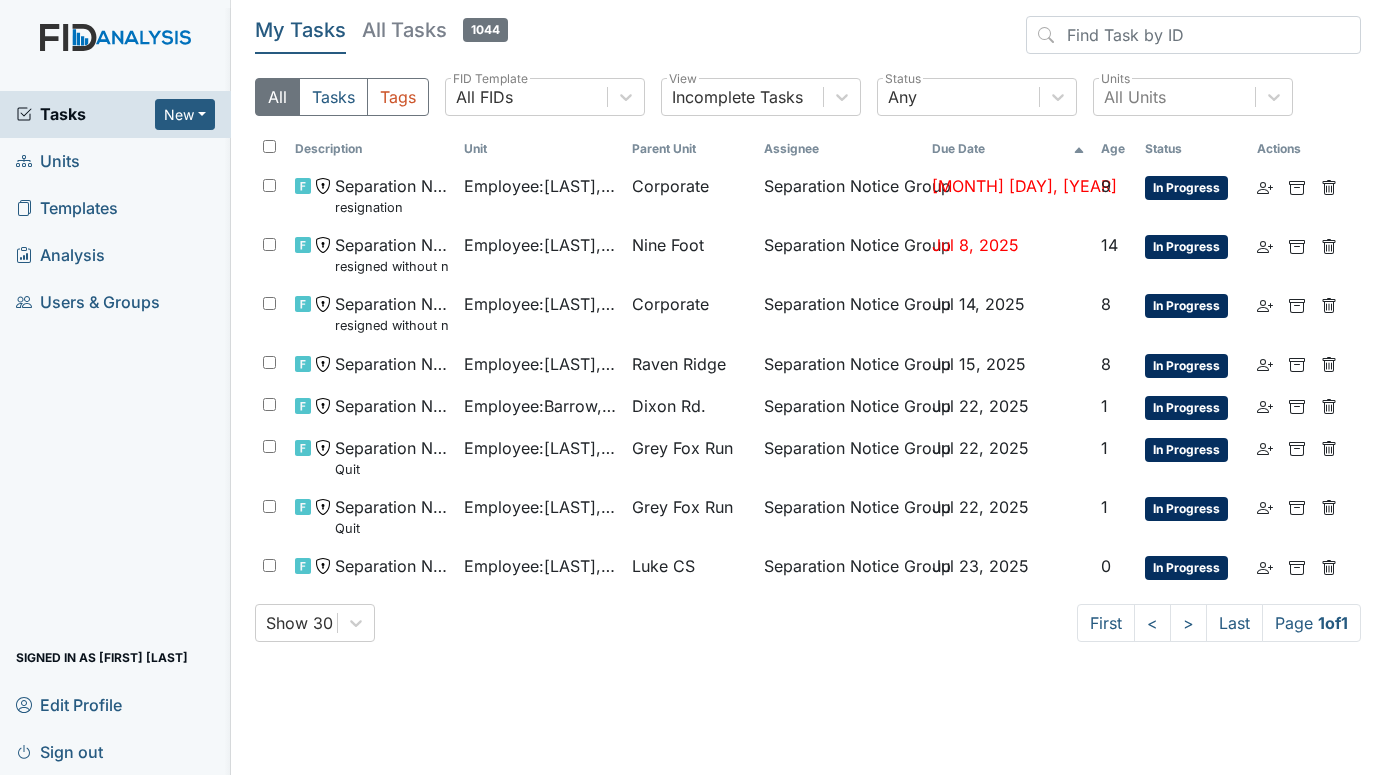 click on "Units" at bounding box center [48, 161] 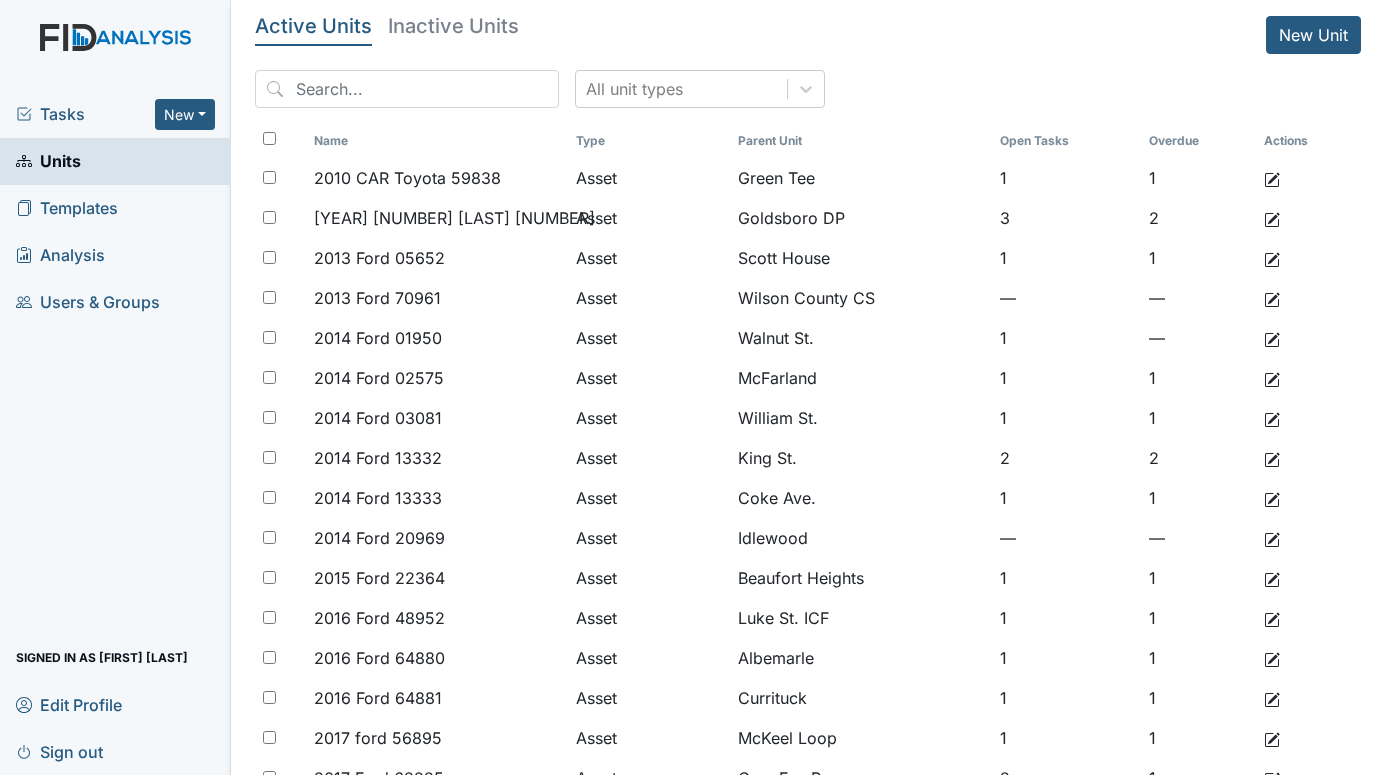 scroll, scrollTop: 0, scrollLeft: 0, axis: both 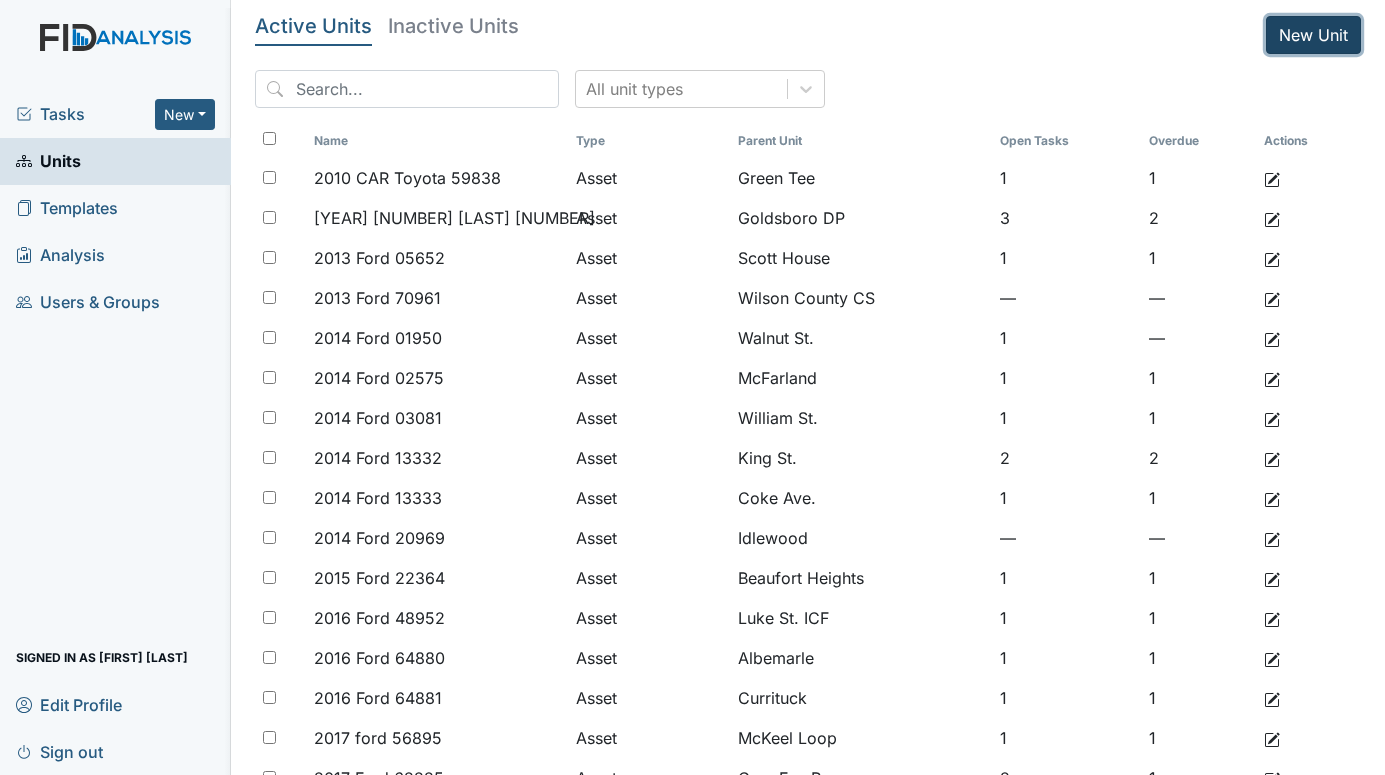 click on "New Unit" at bounding box center [1313, 35] 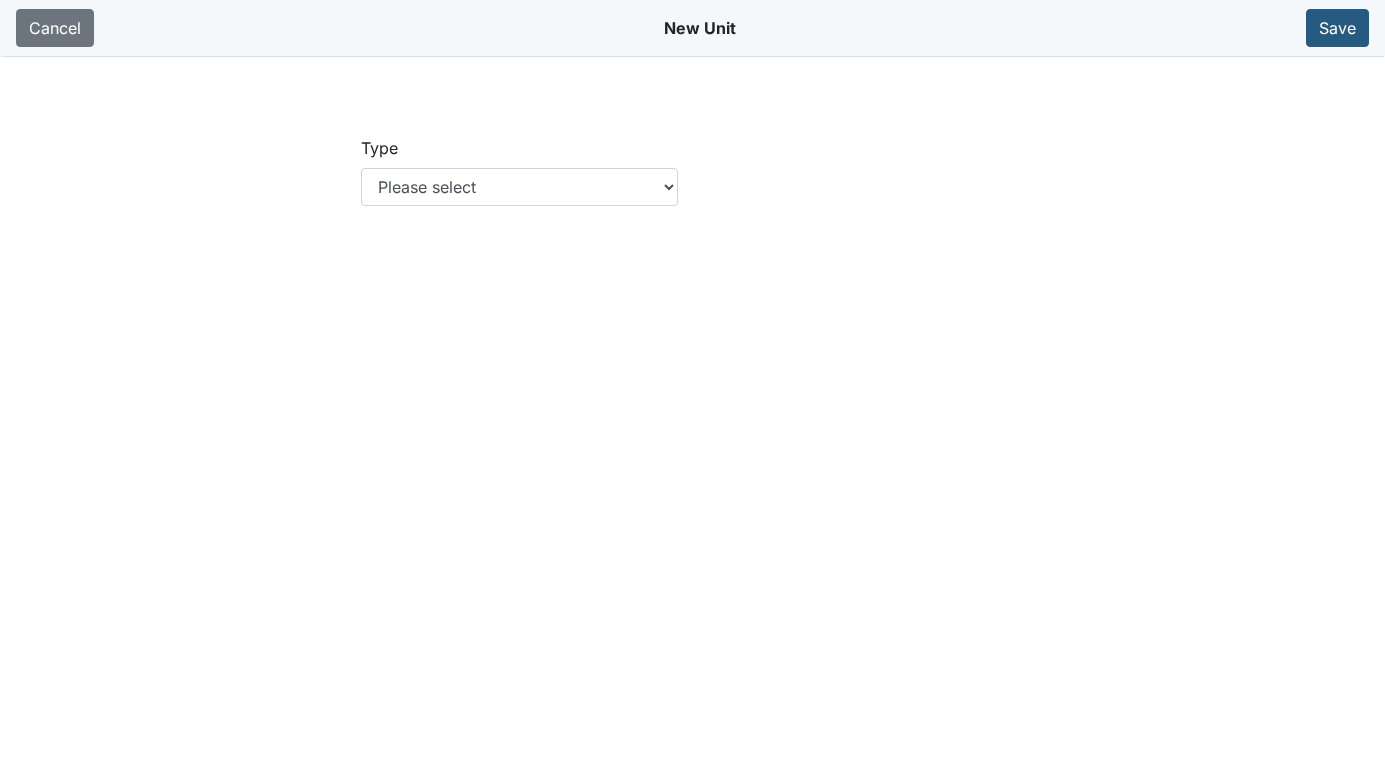 scroll, scrollTop: 0, scrollLeft: 0, axis: both 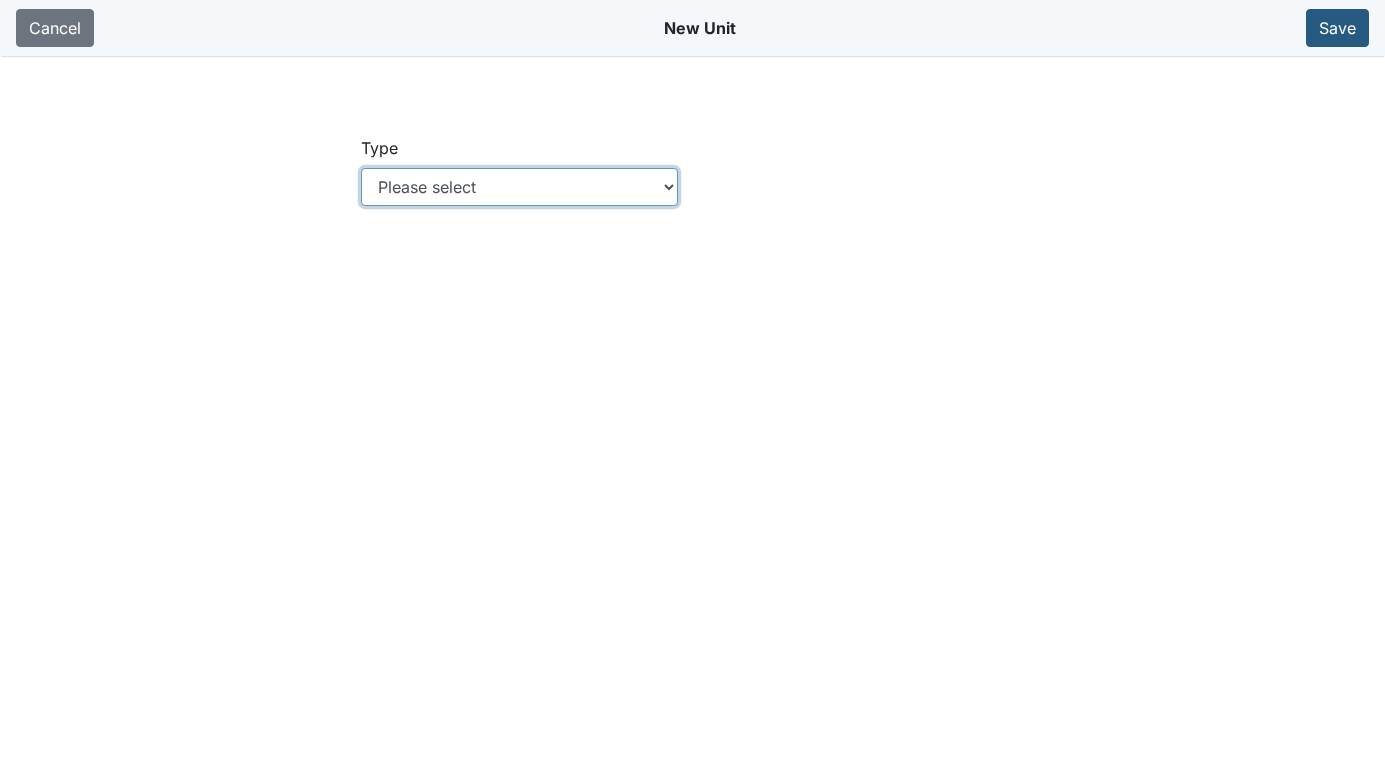 drag, startPoint x: 664, startPoint y: 191, endPoint x: 650, endPoint y: 201, distance: 17.20465 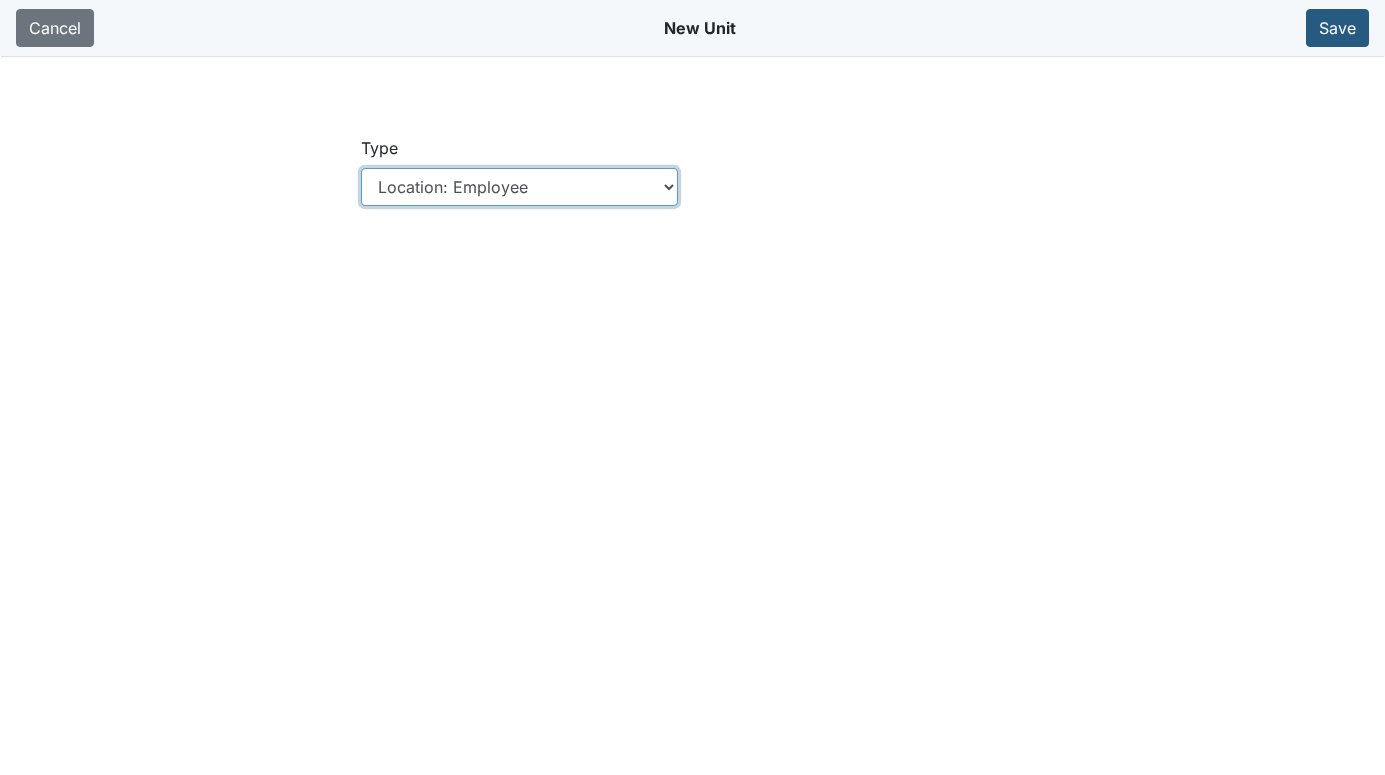 click on "Please select
Location
Location: Employee
Location: Consumer
Location: Asset
Location: Other" at bounding box center (519, 187) 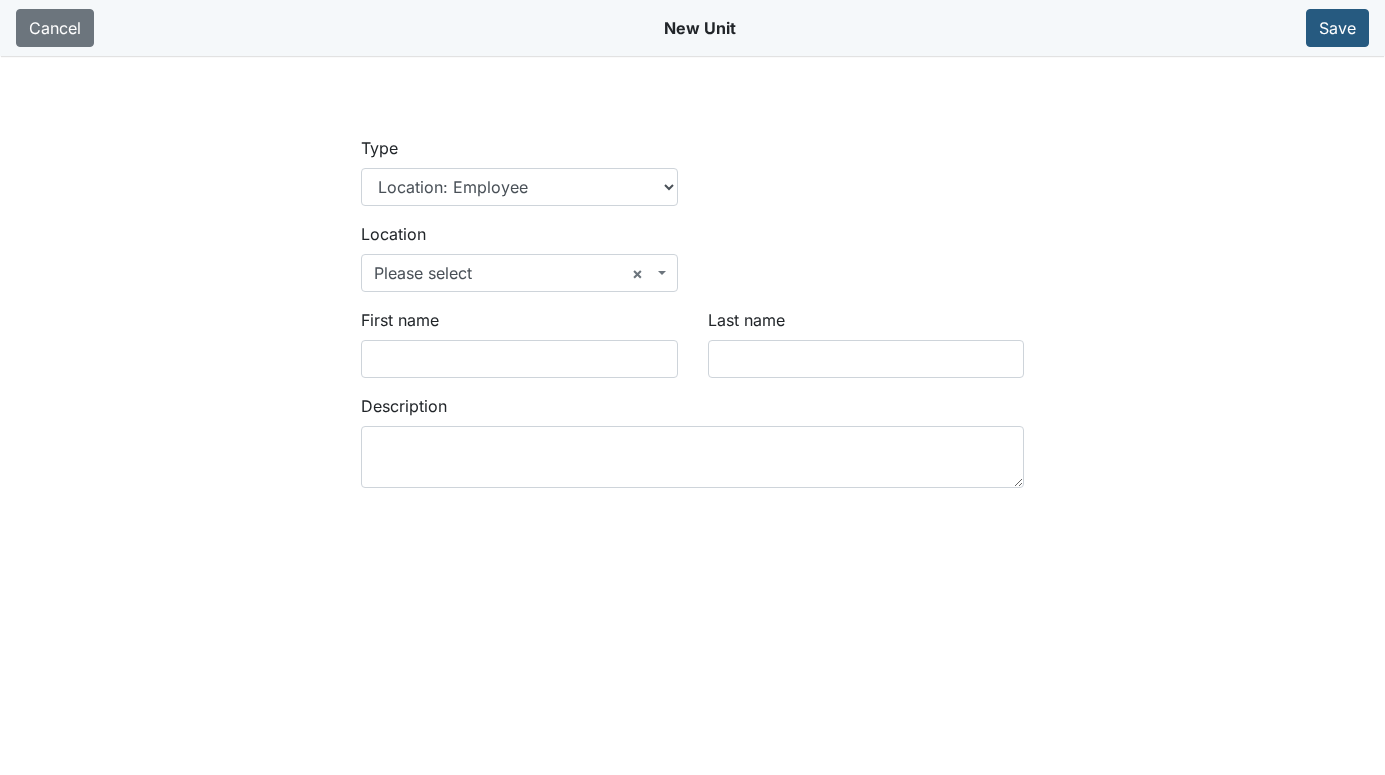 scroll, scrollTop: 0, scrollLeft: 0, axis: both 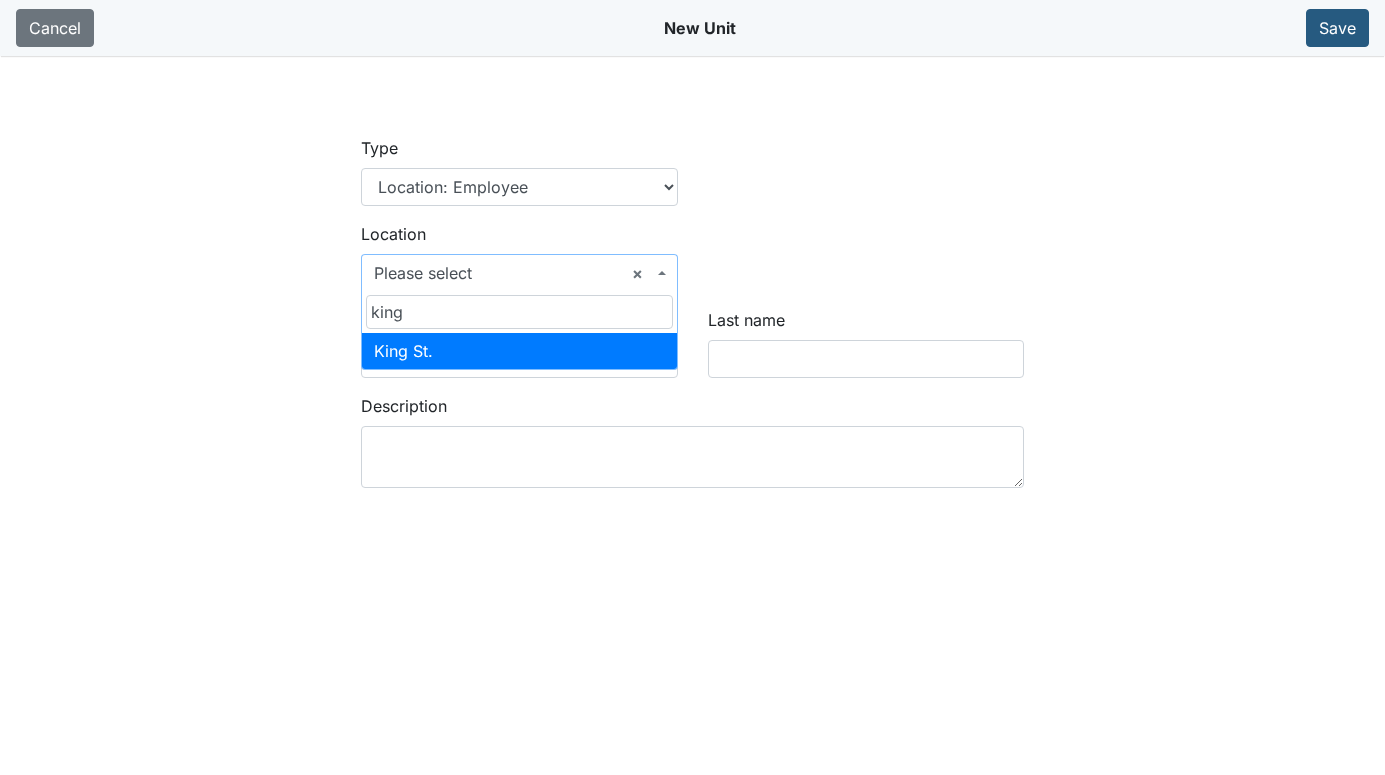 type on "king" 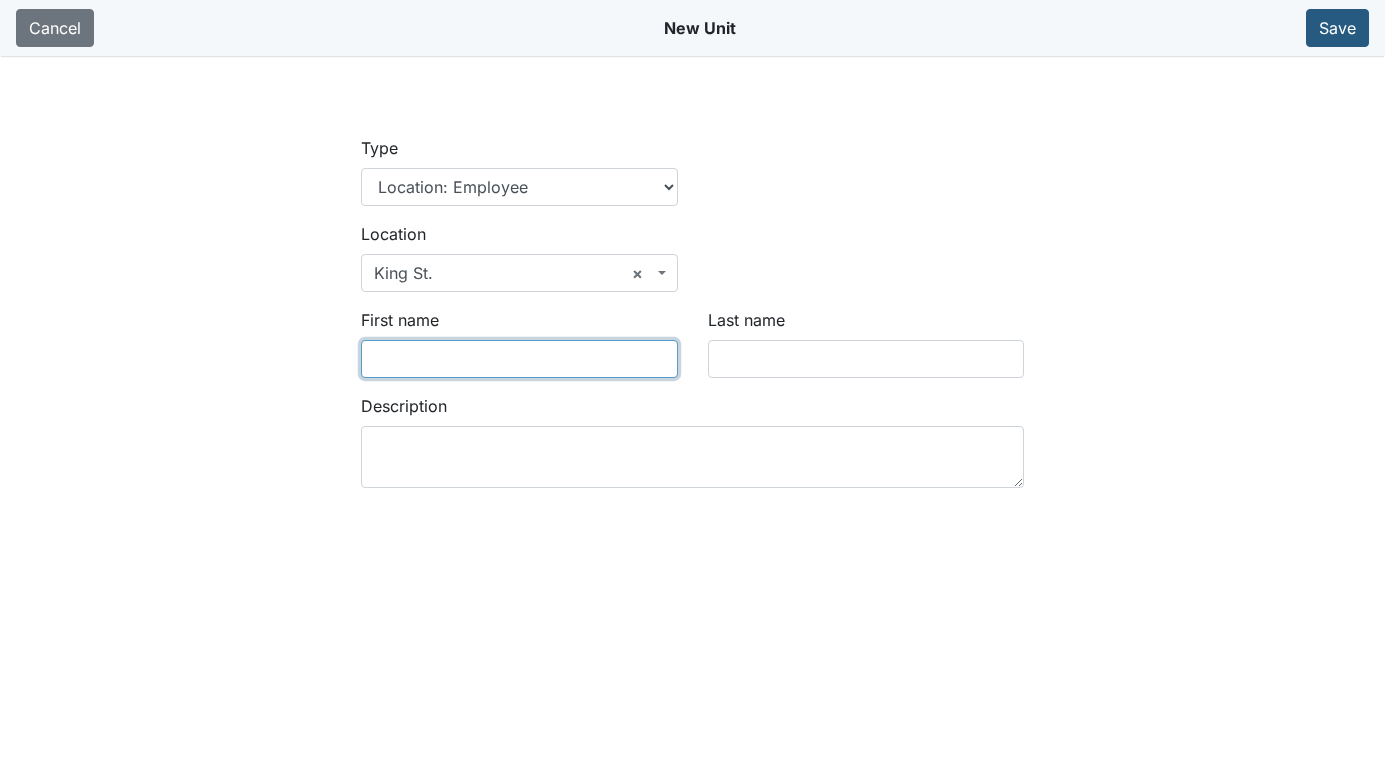 click on "First name" at bounding box center (519, 359) 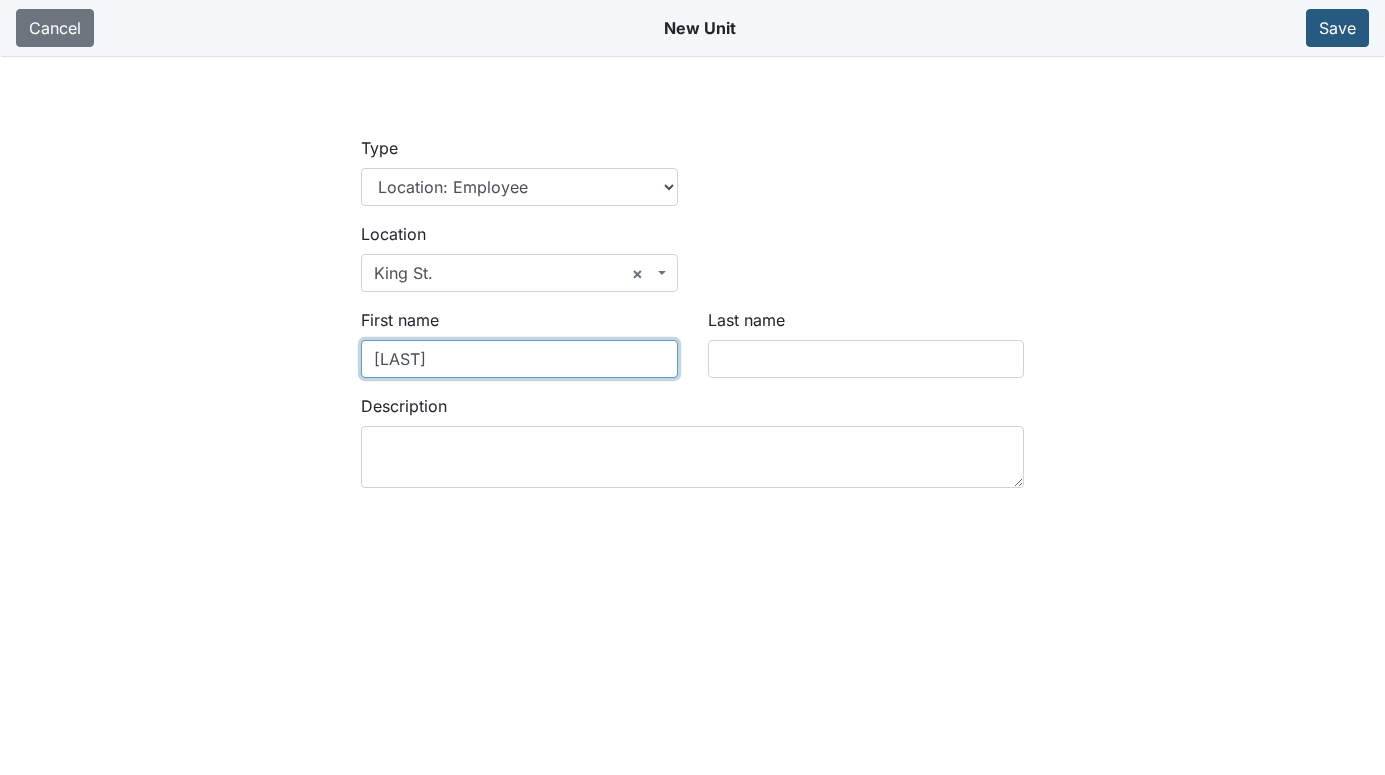type on "Glendolia" 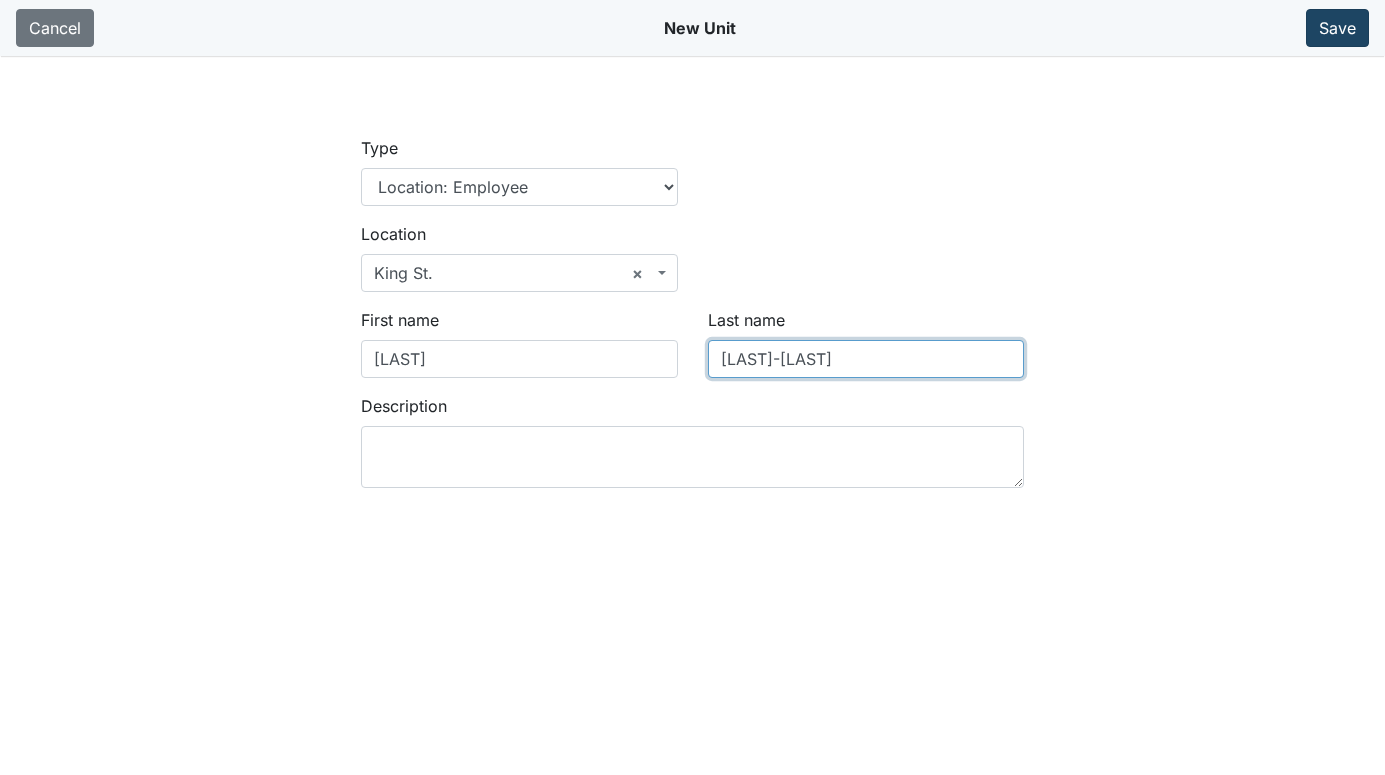 type on "Boyd-Armwood" 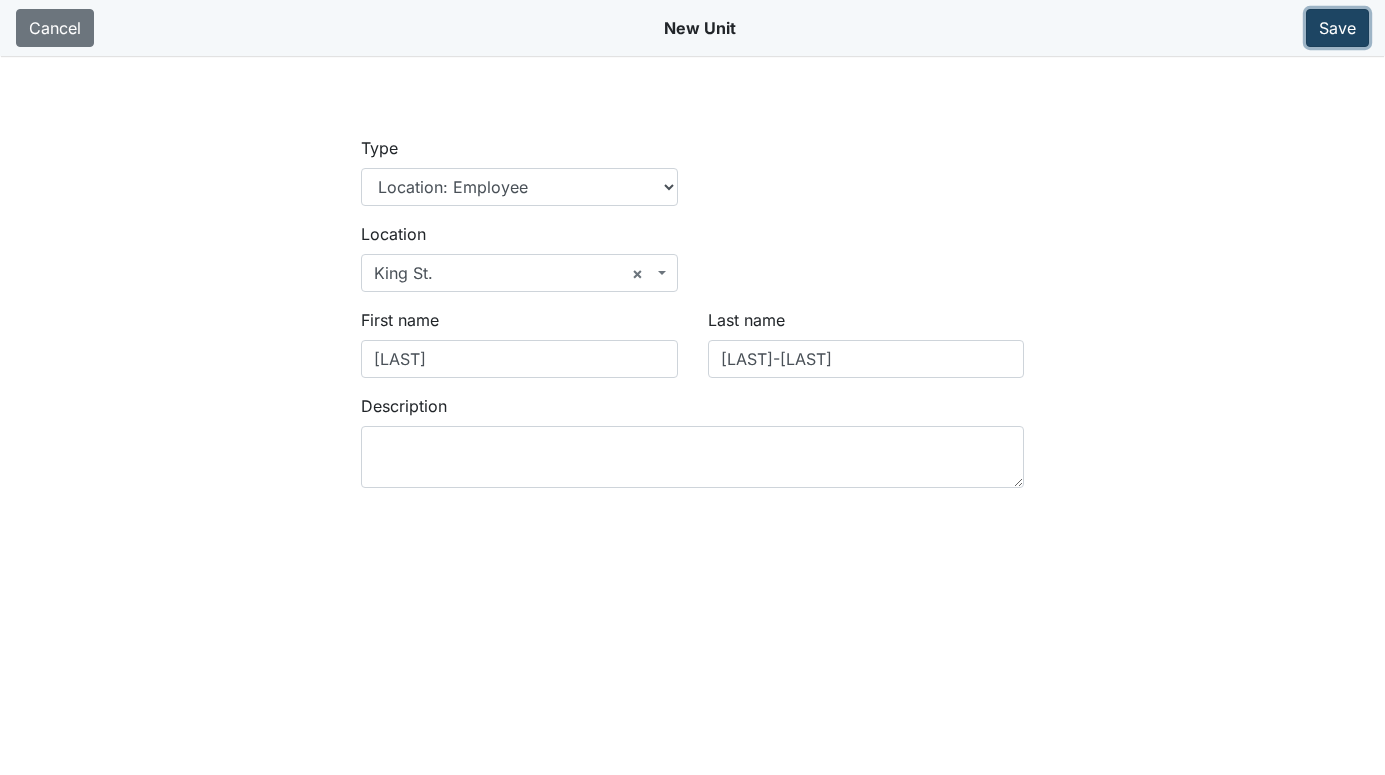 click on "Save" at bounding box center (1337, 28) 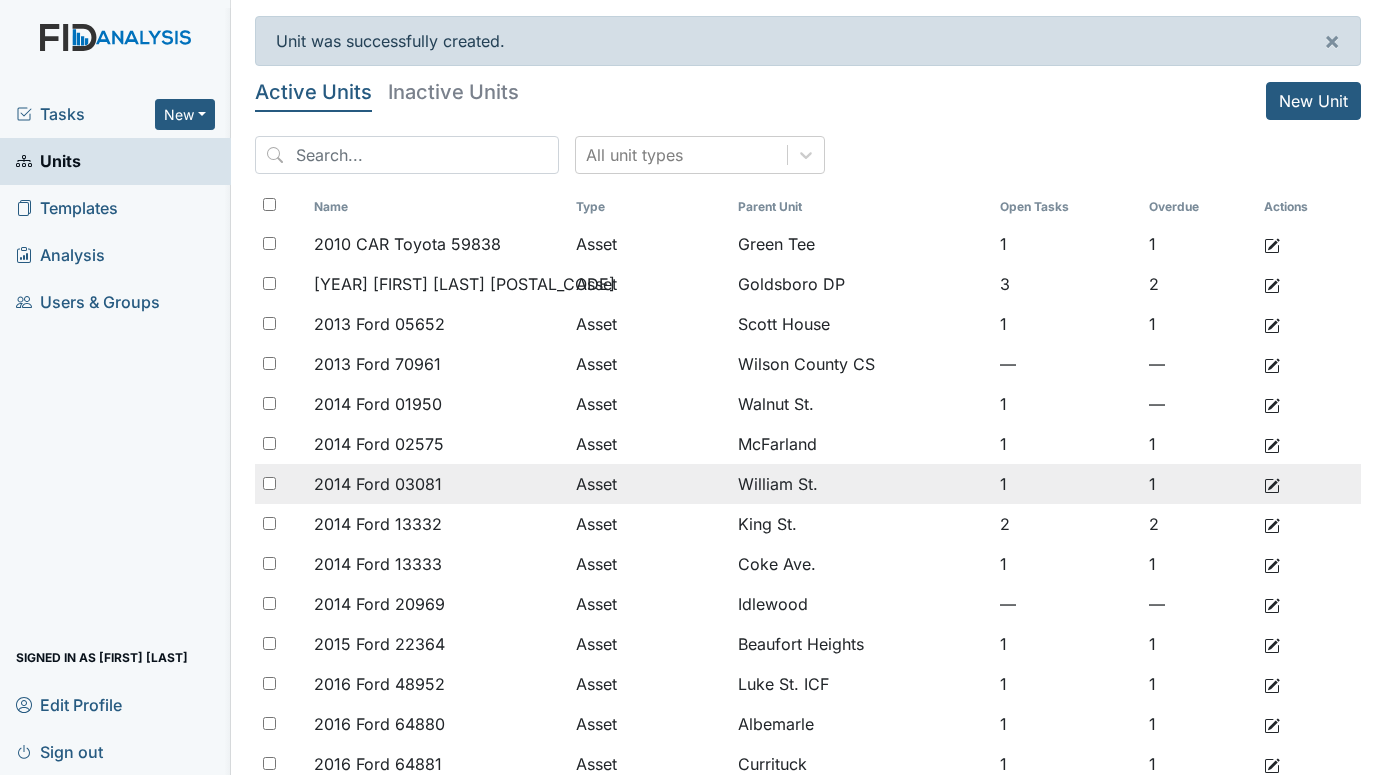 scroll, scrollTop: 0, scrollLeft: 0, axis: both 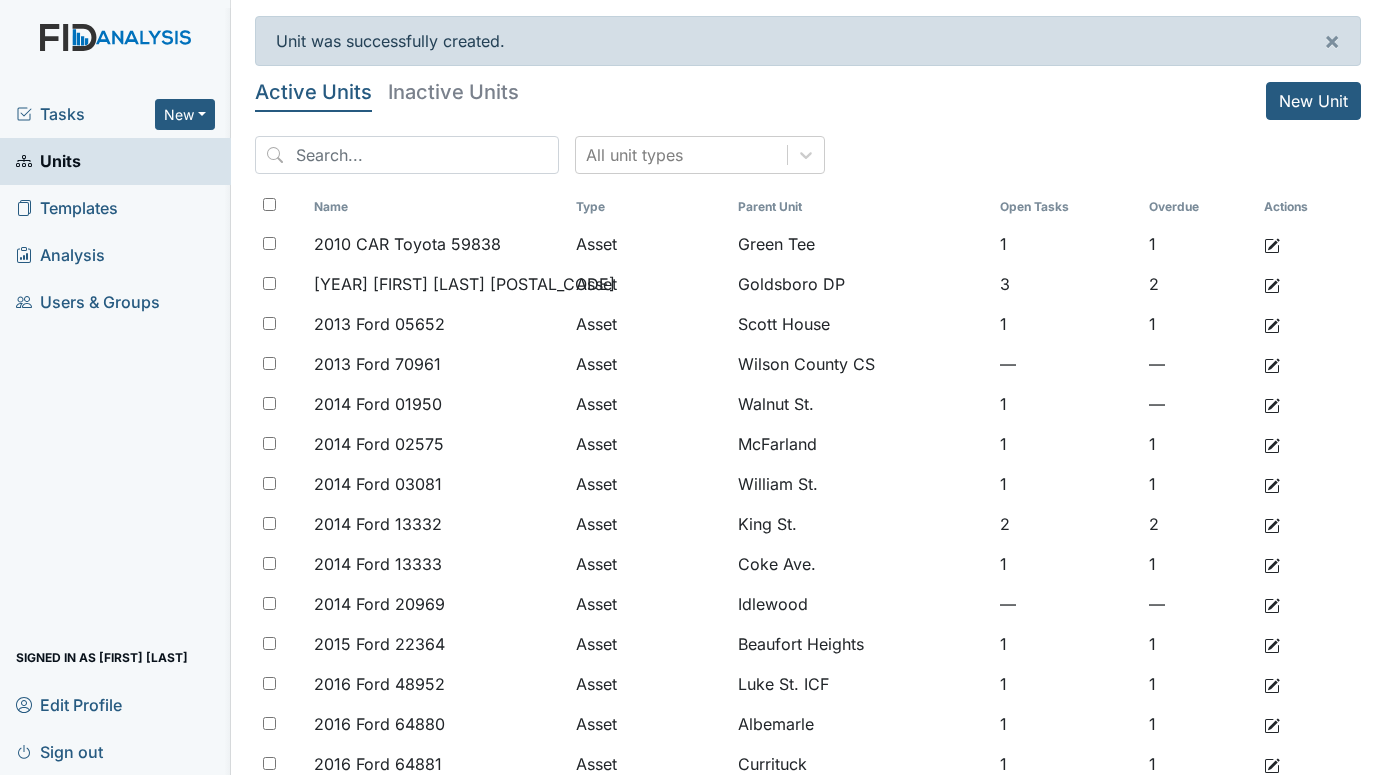 click on "Units" at bounding box center (48, 161) 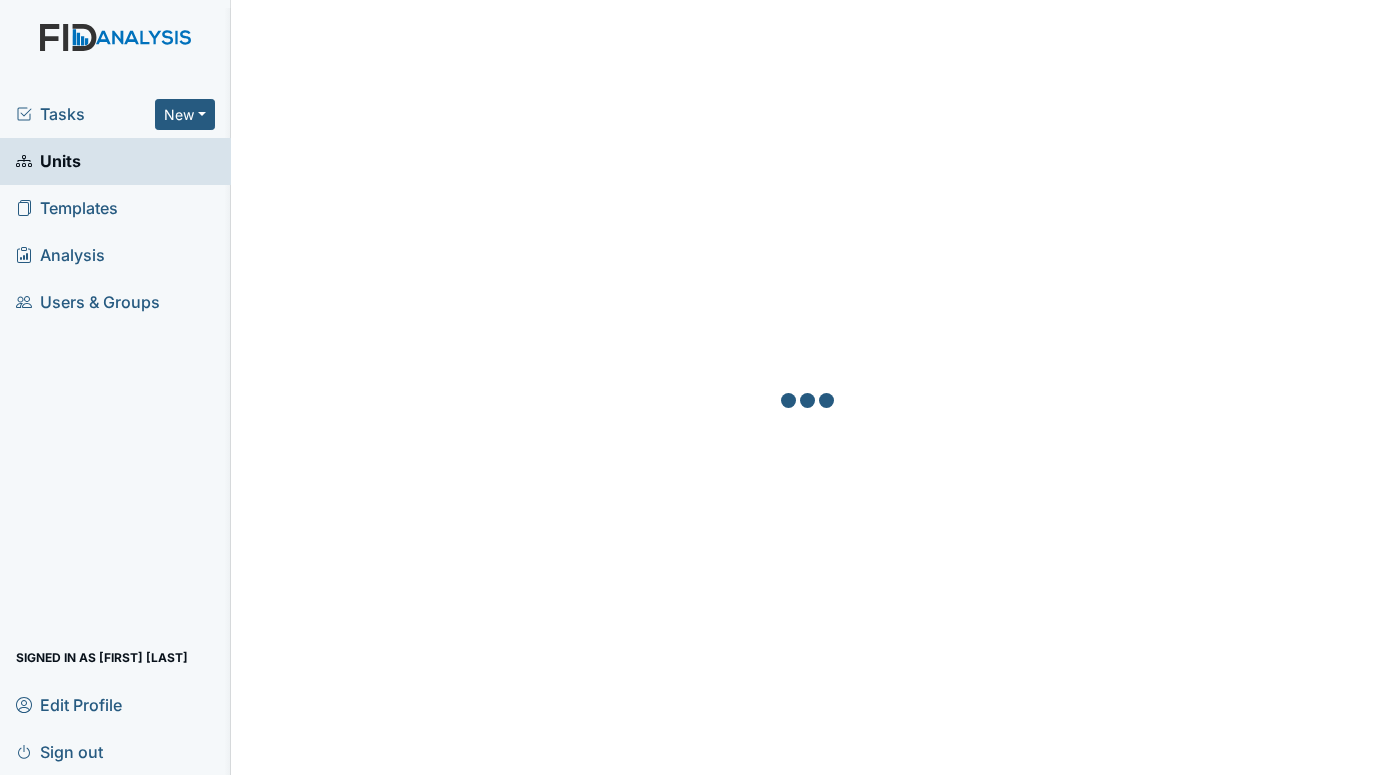 scroll, scrollTop: 0, scrollLeft: 0, axis: both 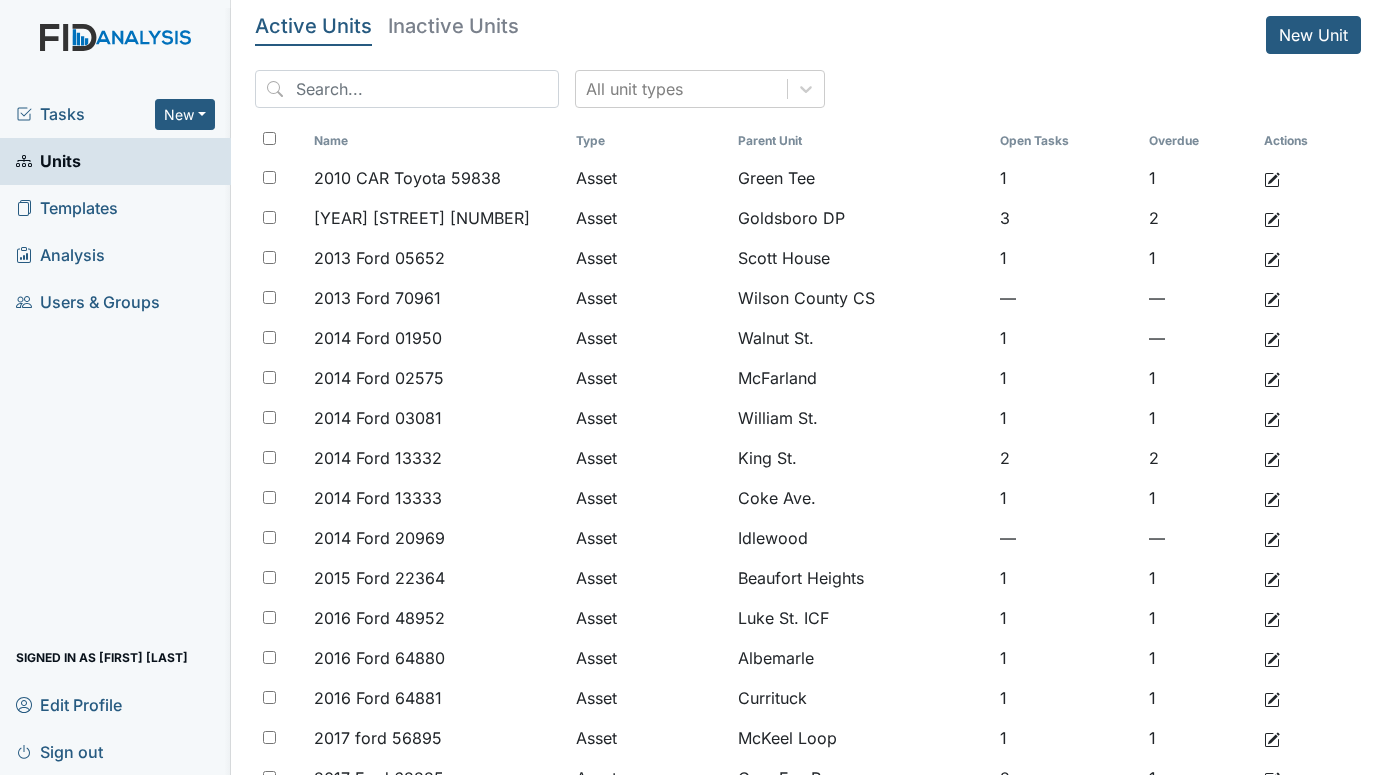 click on "Tasks" at bounding box center [85, 114] 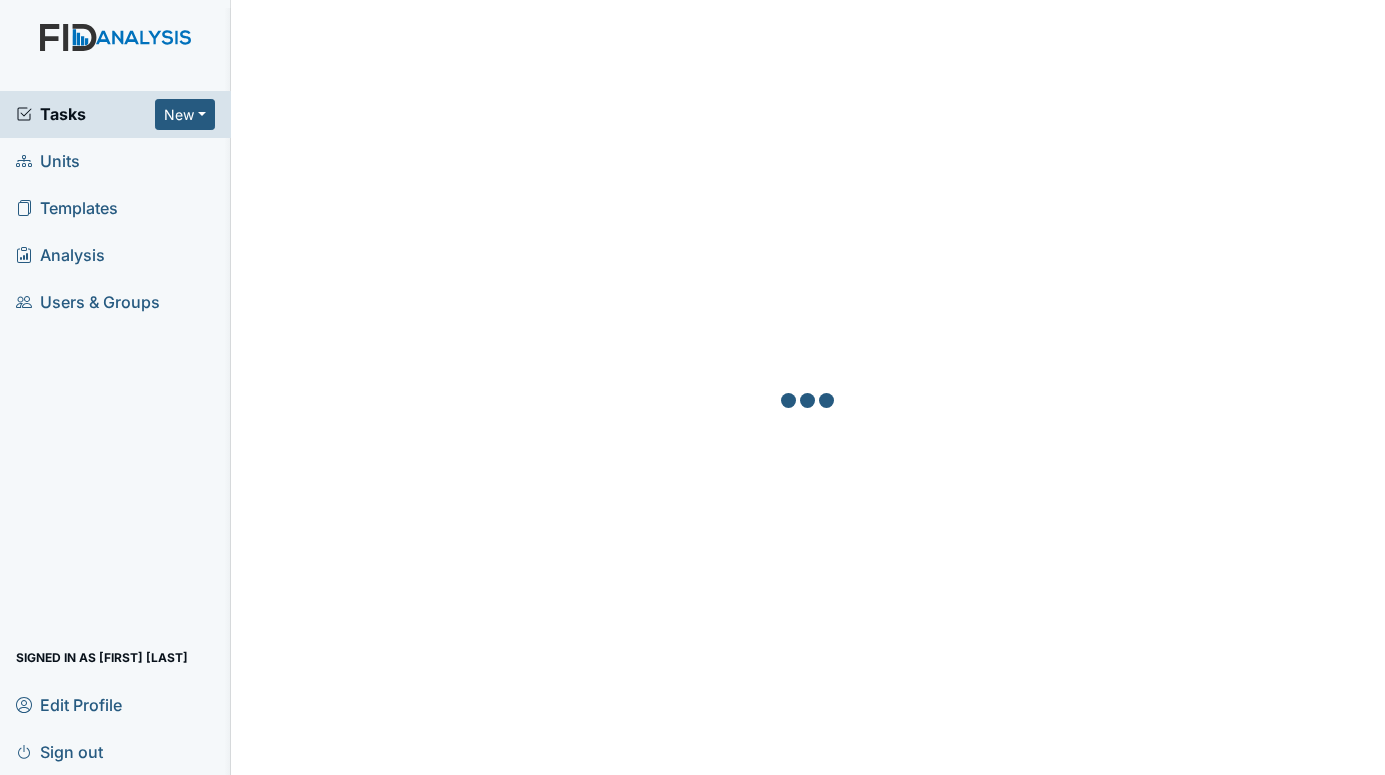 scroll, scrollTop: 0, scrollLeft: 0, axis: both 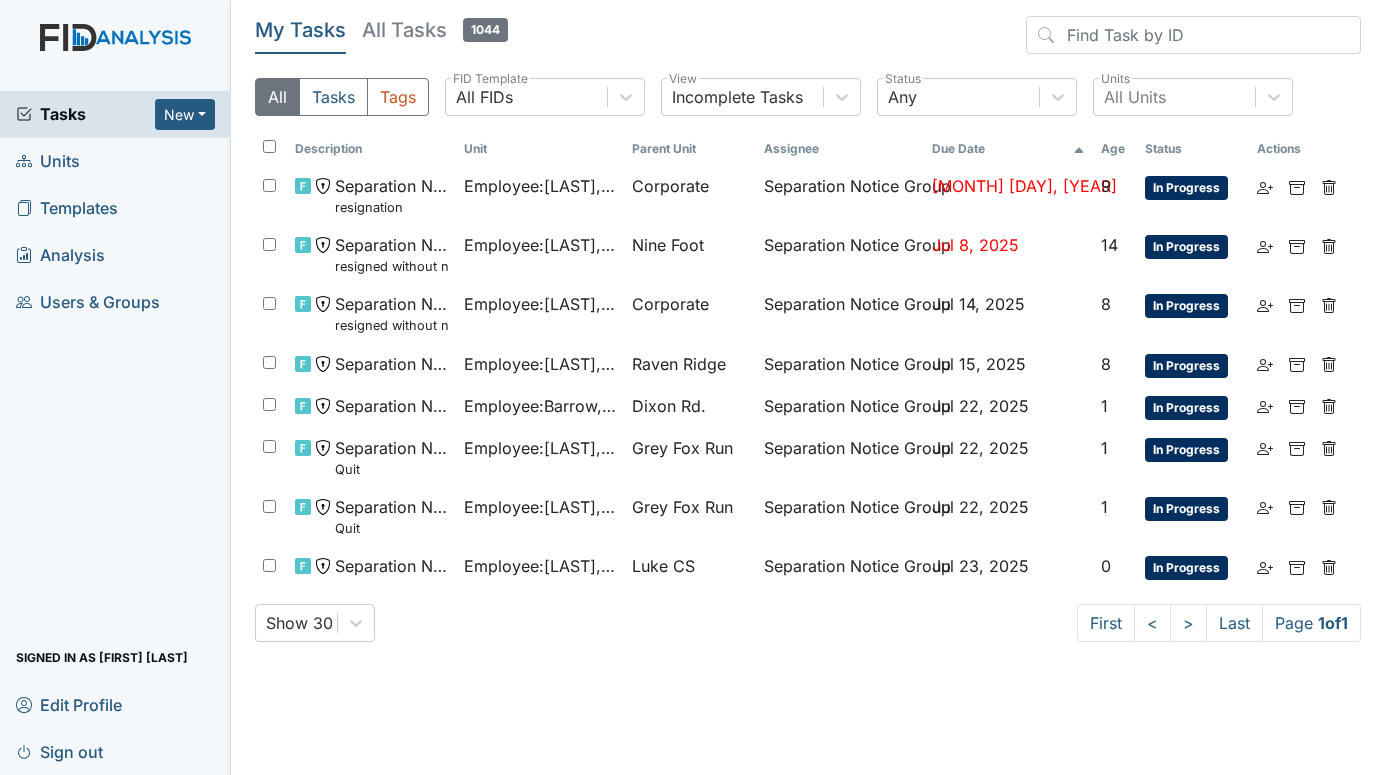 click on "Units" at bounding box center [48, 161] 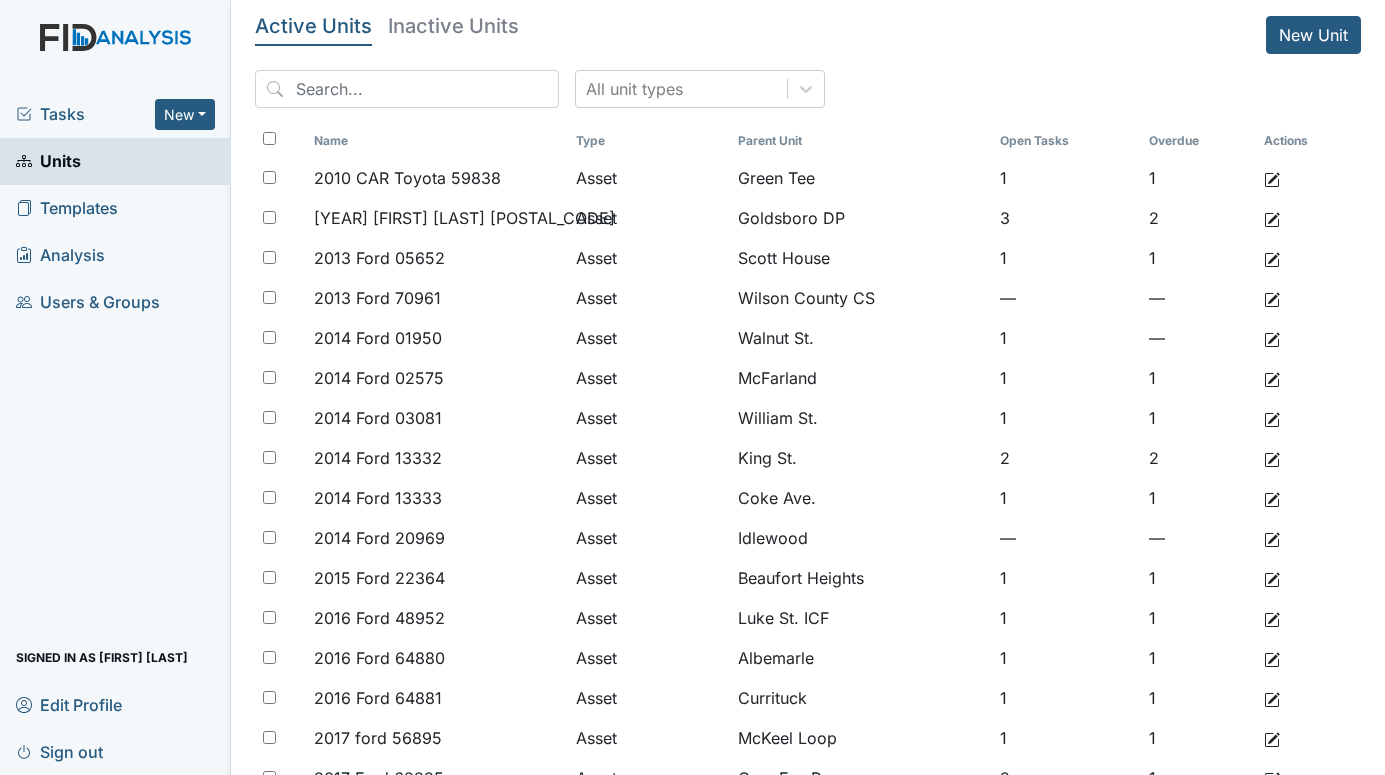 scroll, scrollTop: 0, scrollLeft: 0, axis: both 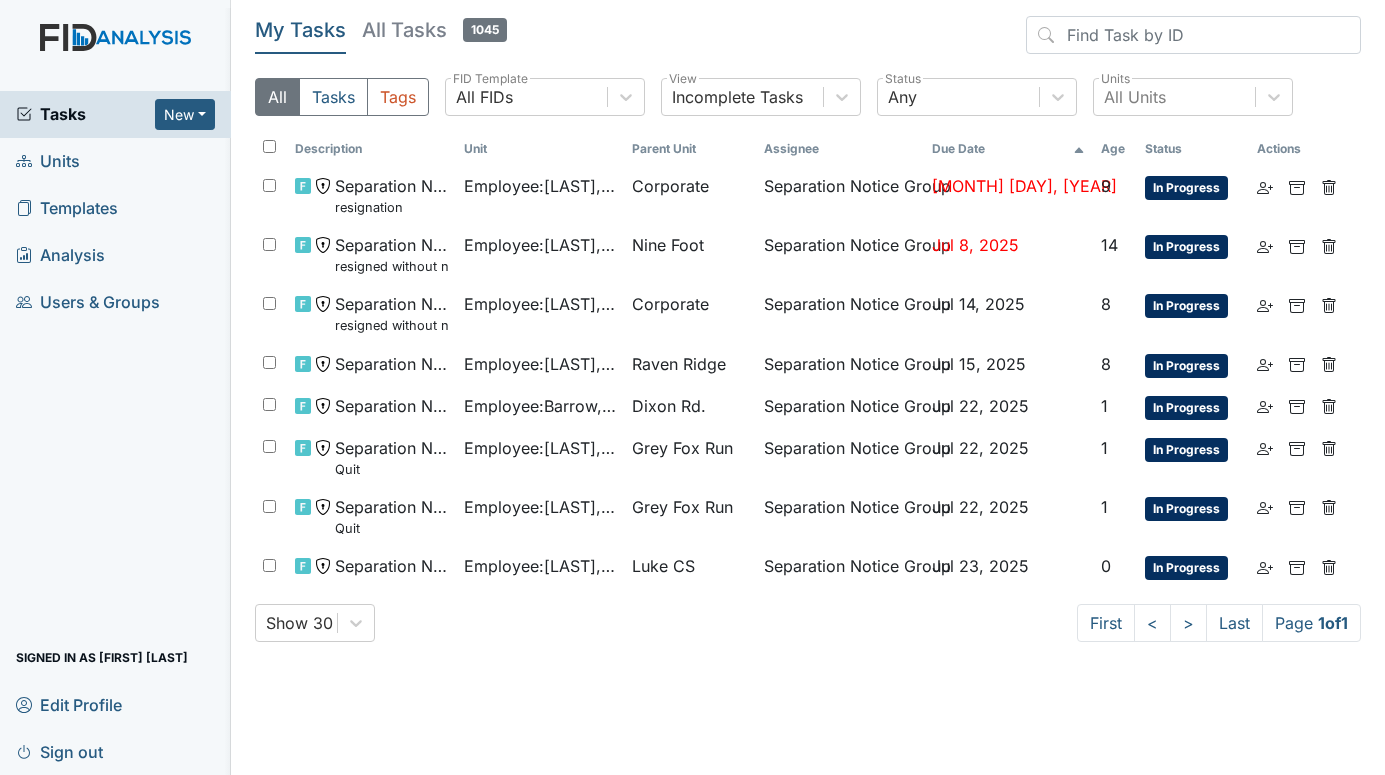 click on "Units" at bounding box center (48, 161) 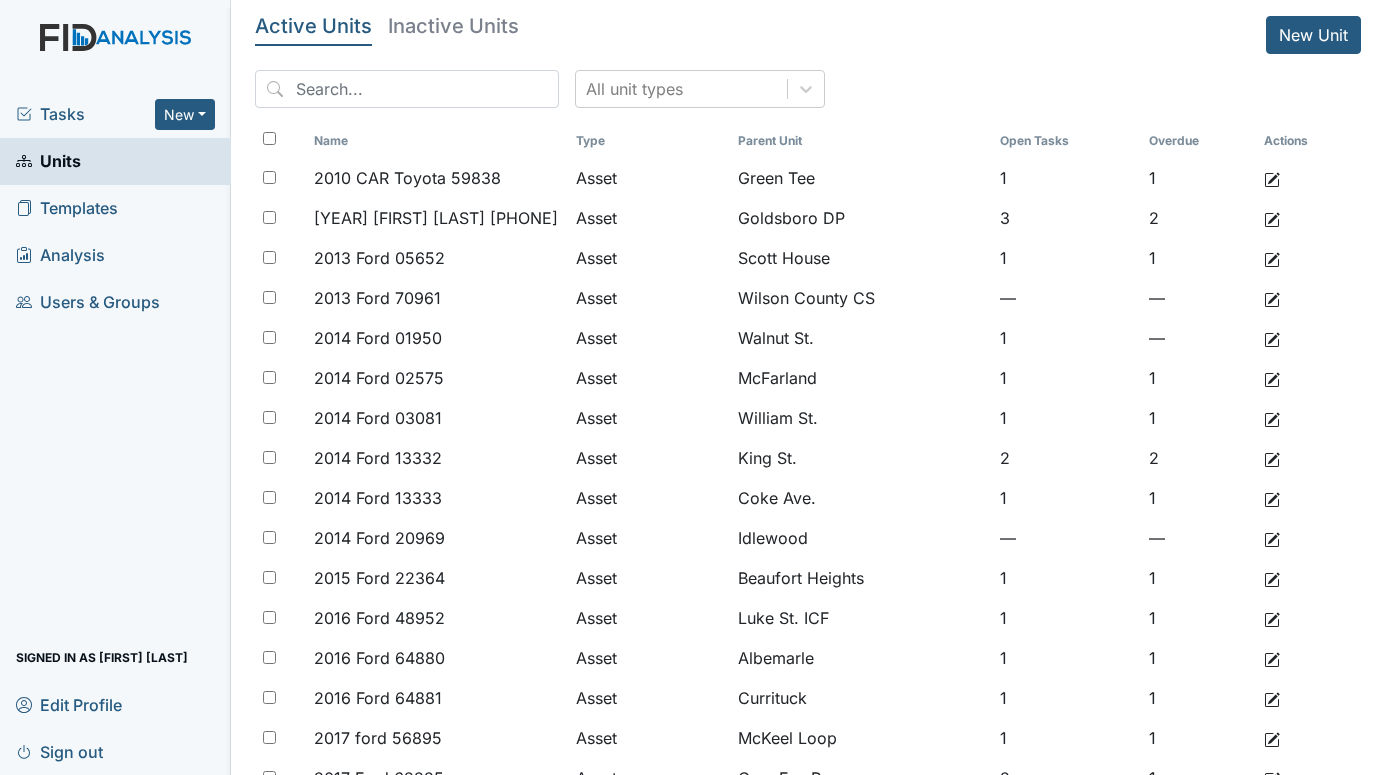 scroll, scrollTop: 0, scrollLeft: 0, axis: both 